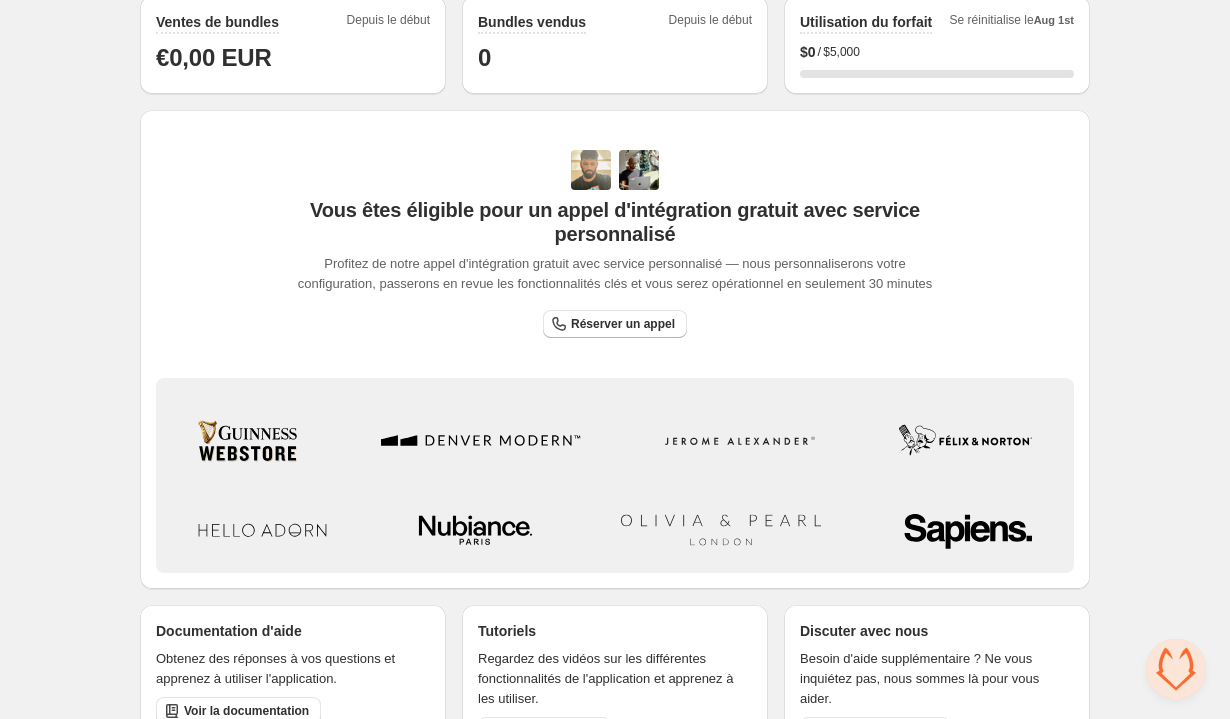 scroll, scrollTop: 630, scrollLeft: 0, axis: vertical 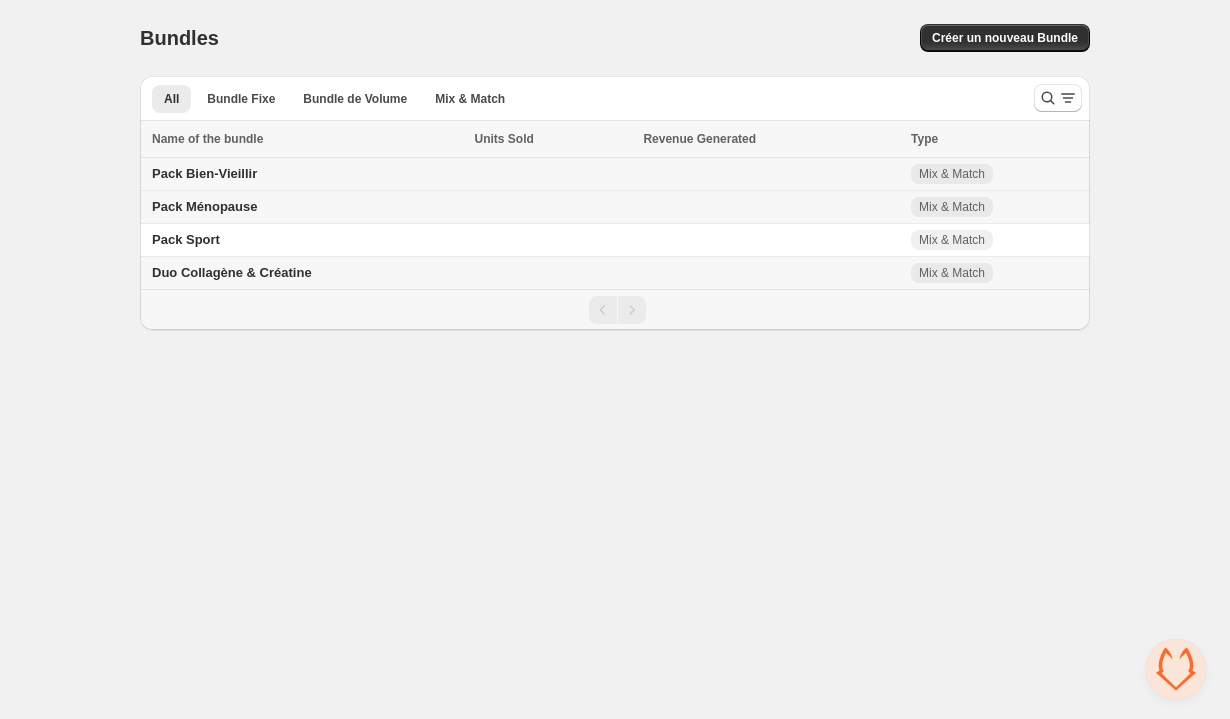 click on "Pack Bien-Vieillir" at bounding box center (304, 174) 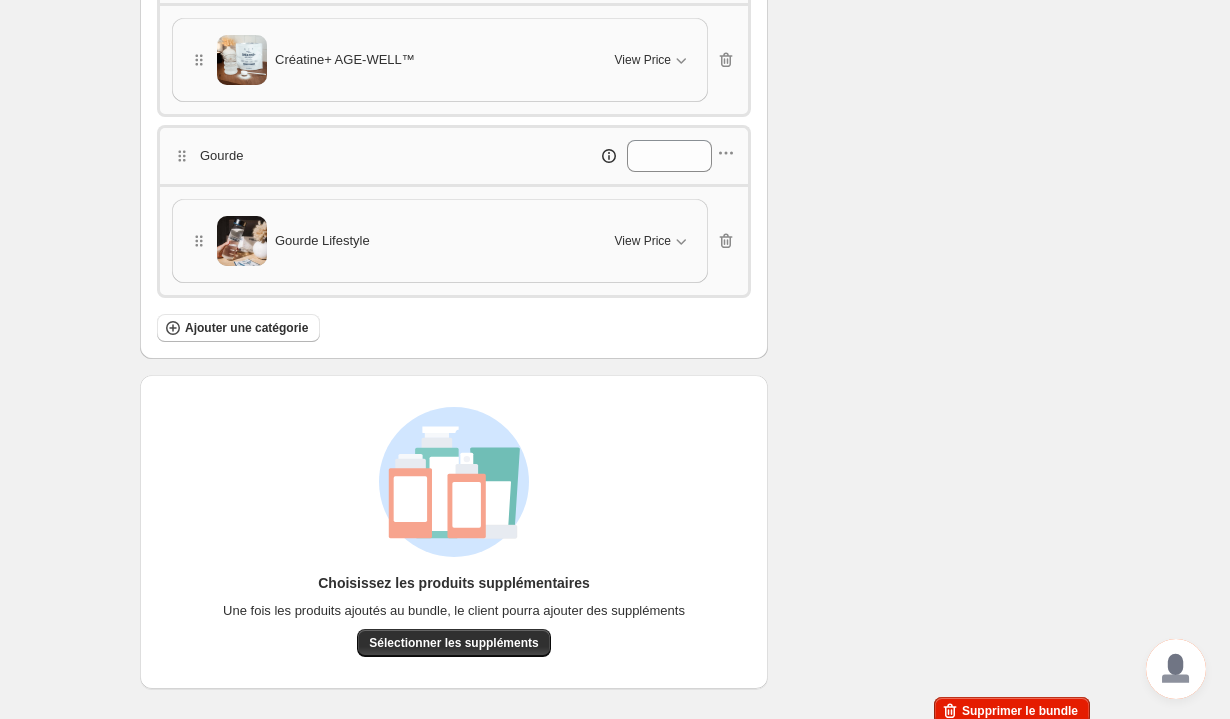 scroll, scrollTop: 806, scrollLeft: 0, axis: vertical 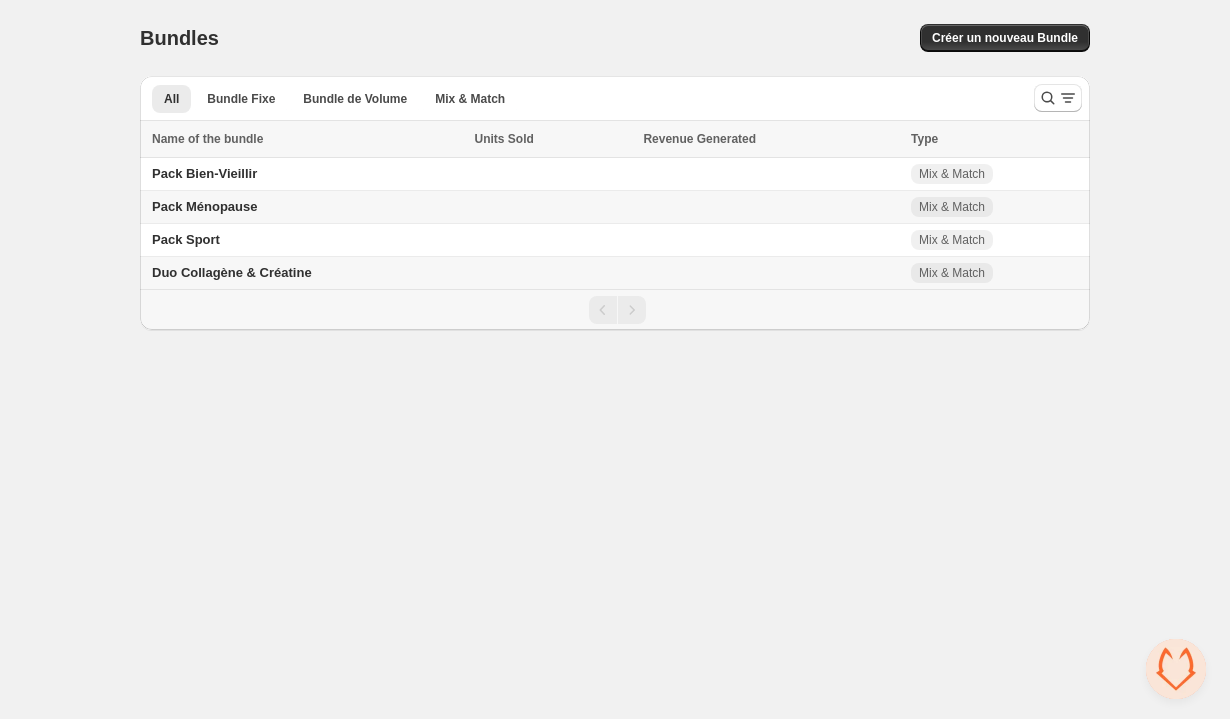 click on "Pack Ménopause" at bounding box center (205, 206) 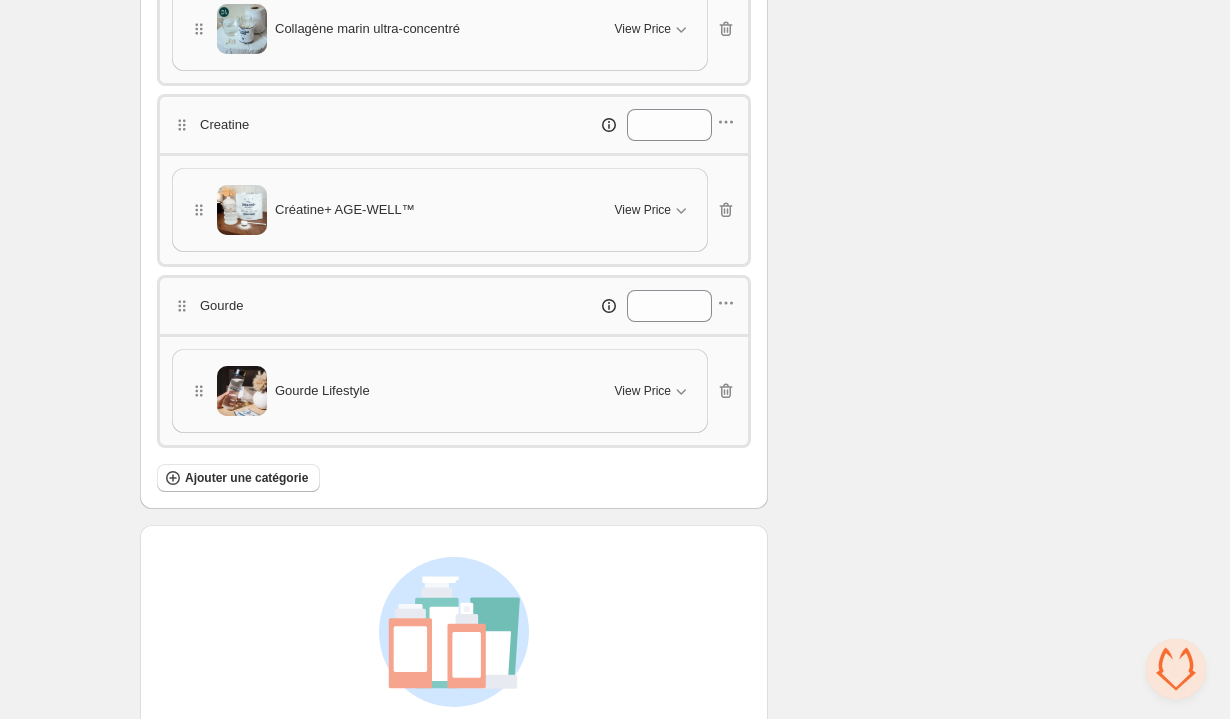 scroll, scrollTop: 780, scrollLeft: 0, axis: vertical 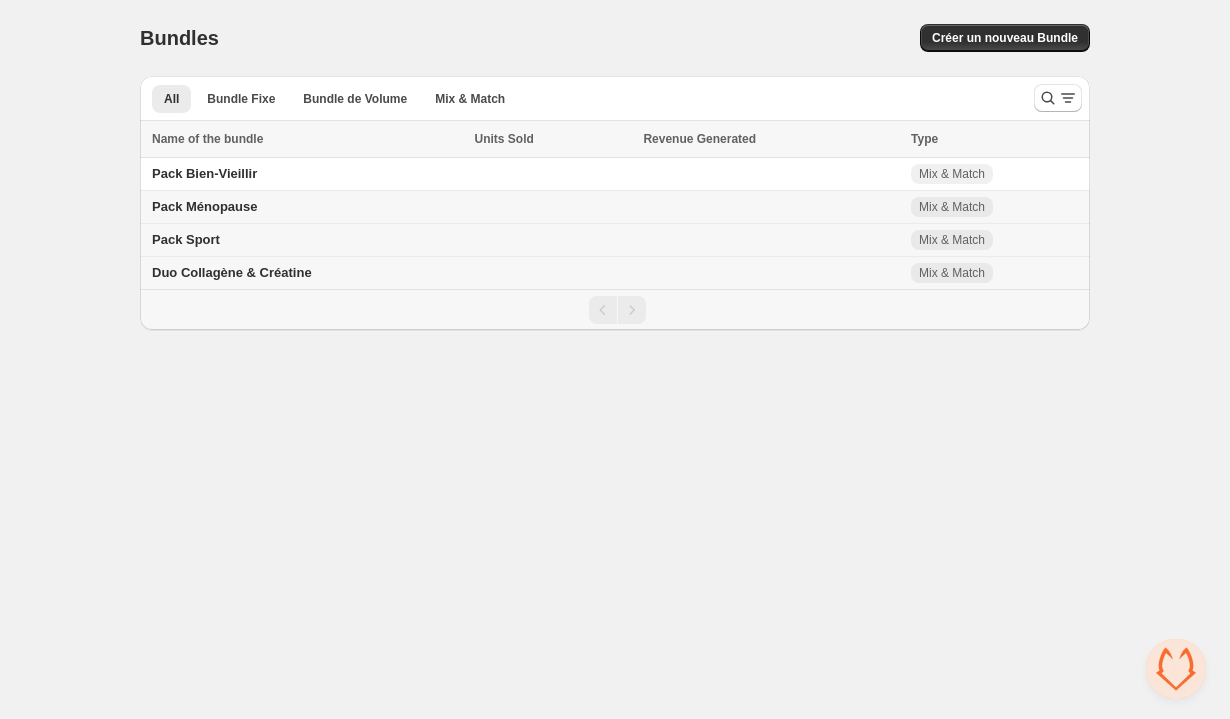 click on "Pack Sport" at bounding box center (304, 240) 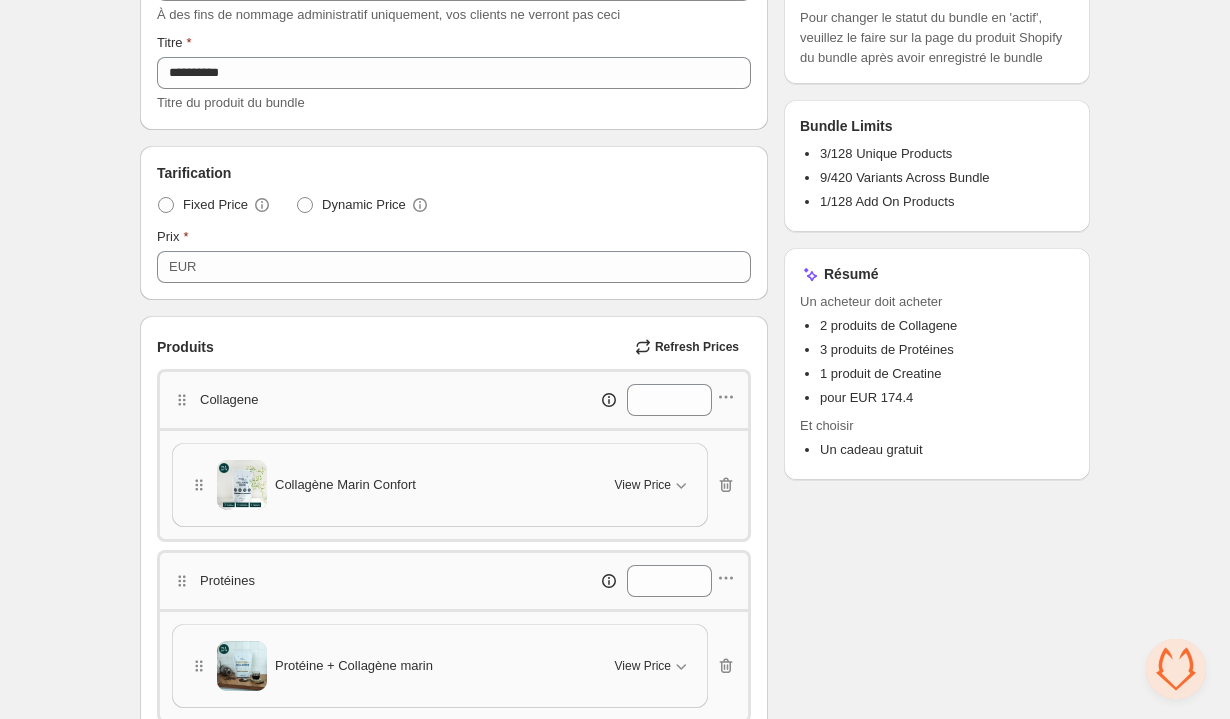 scroll, scrollTop: 805, scrollLeft: 0, axis: vertical 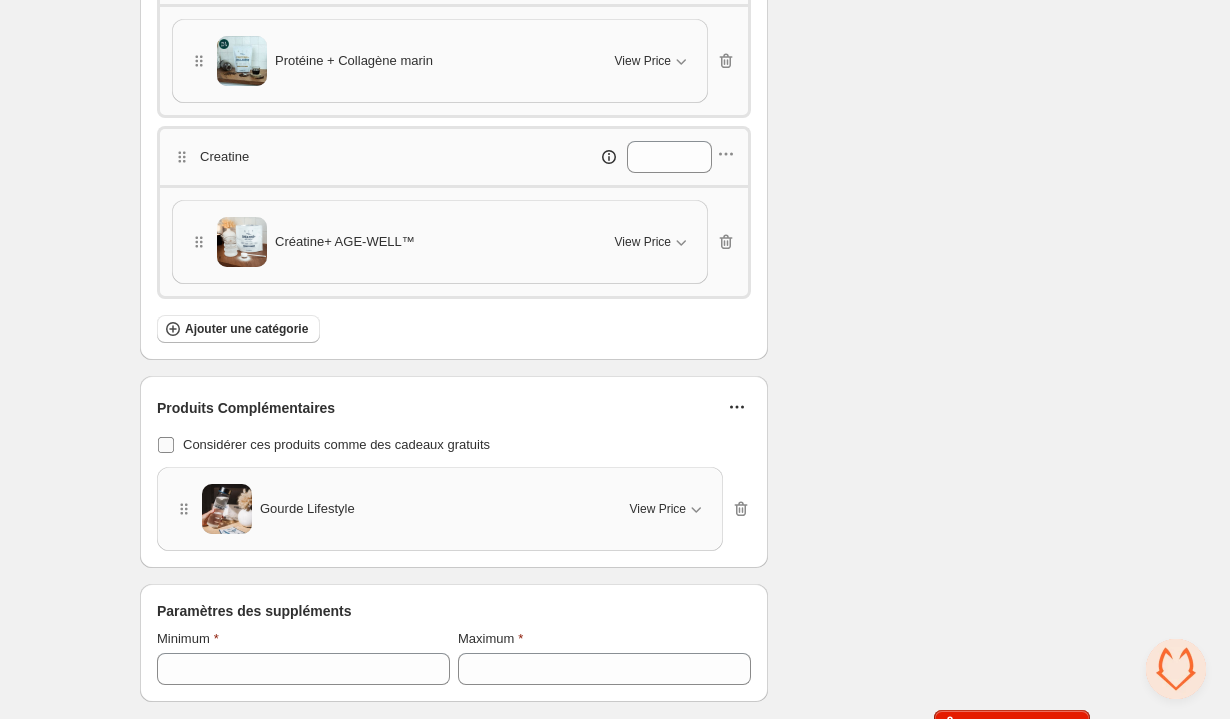 click on "Considérer ces produits comme des cadeaux gratuits" at bounding box center (454, 445) 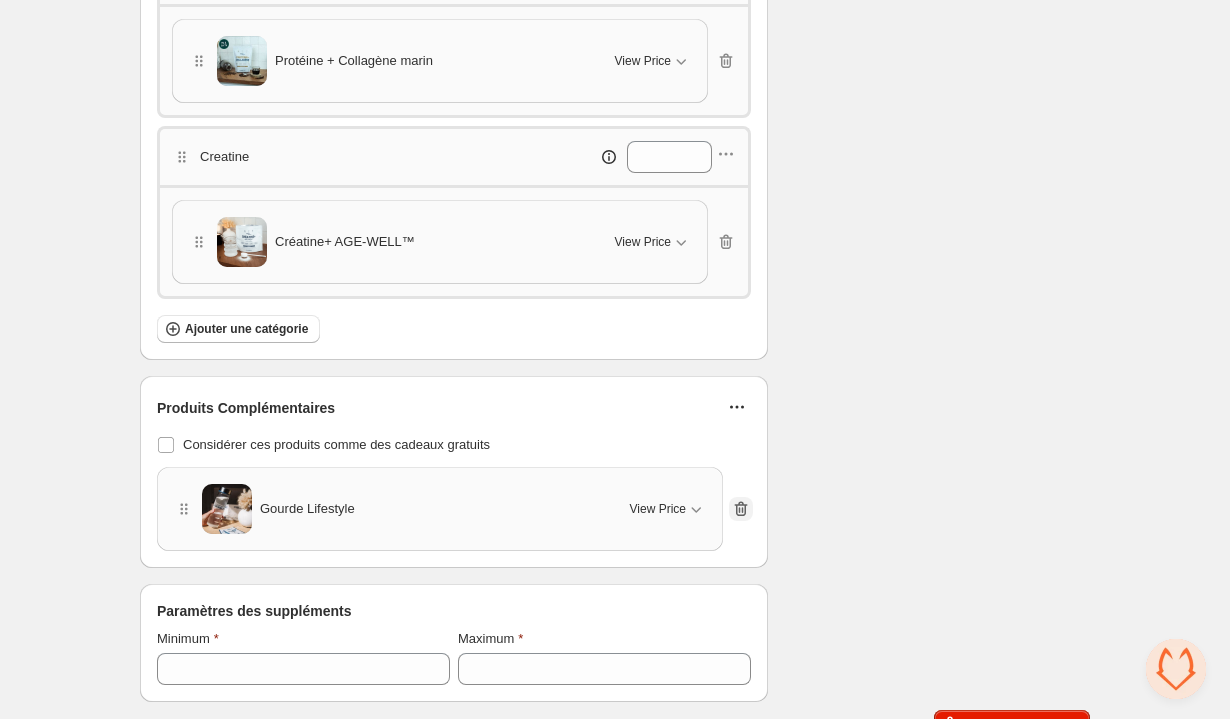 click at bounding box center [741, 509] 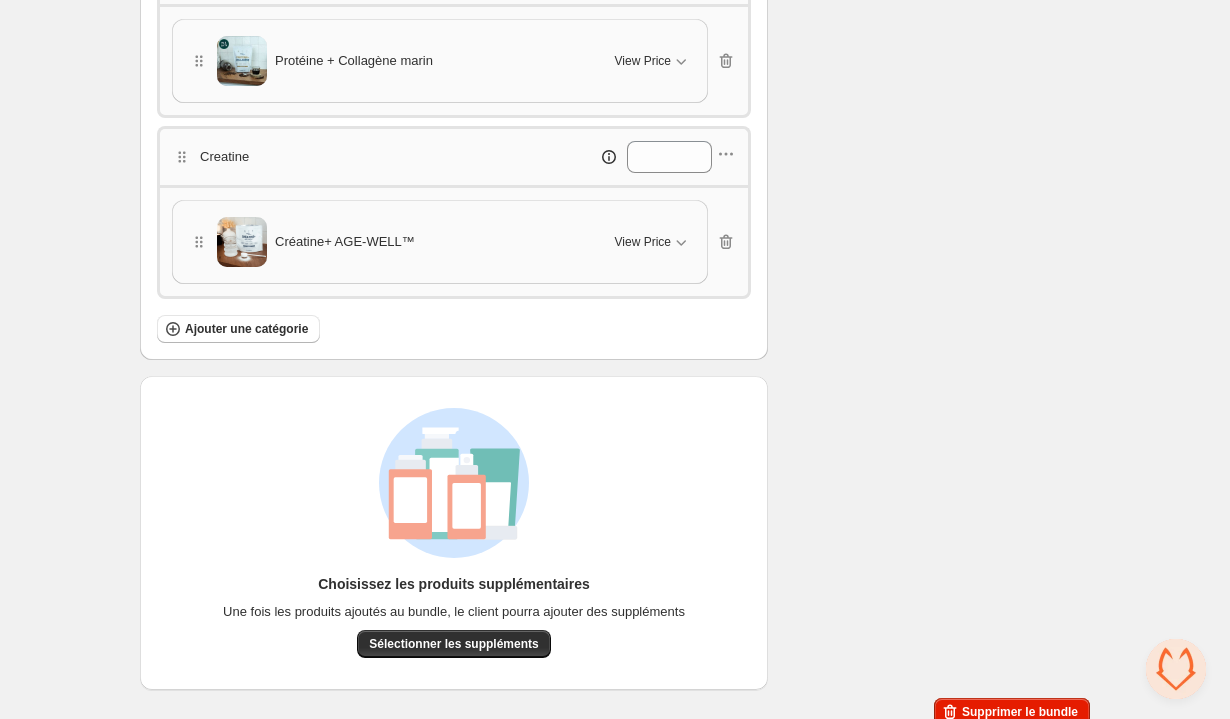 click on "Produits Refresh Prices Collagene * Collagène Marin Confort View Price Cancel Apply Select All Collagène Marin Confort - Neutre Collagène Marin Confort - Menthe-citron Collagène Marin Confort - Mangue Collagène Marin Confort - Fruits rouges Protéines * Protéine + Collagène marin View Price Cancel Apply Select All Protéine + Collagène marin - Chocolat Protéine + Collagène marin - Vanille-Caramel Protéine + Collagène marin - Café Creatine * Créatine+ AGE-WELL™ View Price Cancel Apply Select All Créatine+ AGE-WELL™ - Default Title Ajouter une catégorie" at bounding box center [454, 35] 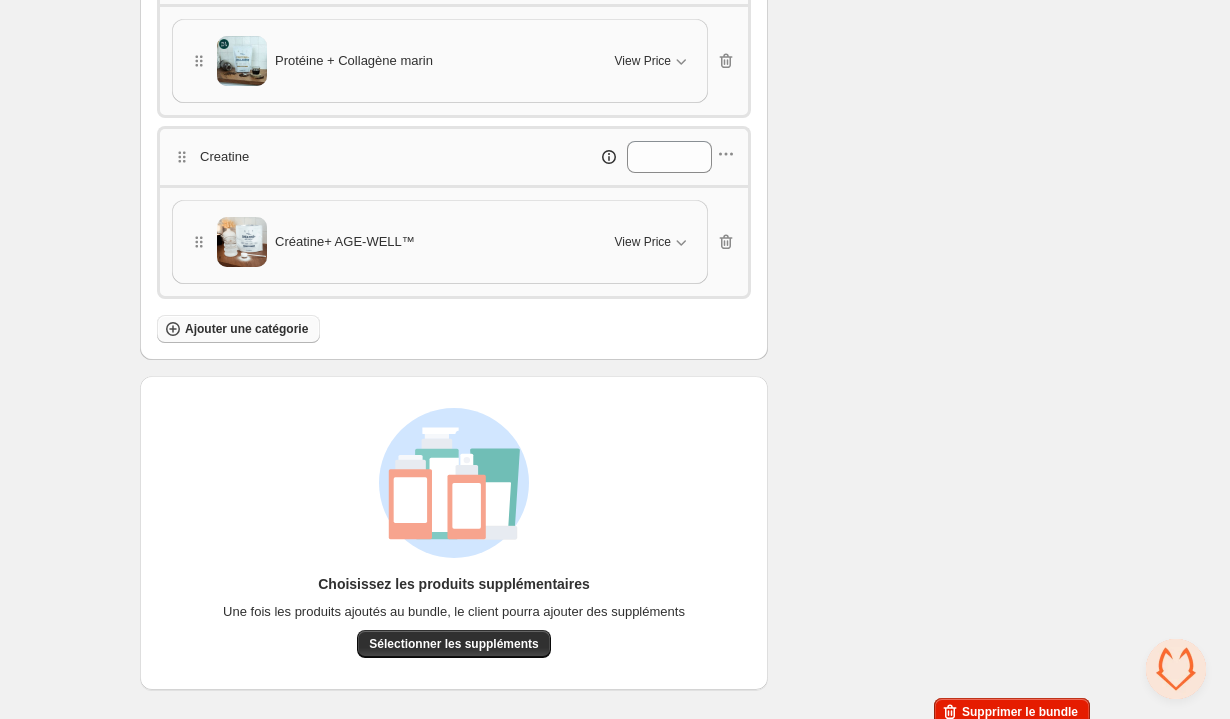 click on "Ajouter une catégorie" at bounding box center (246, 329) 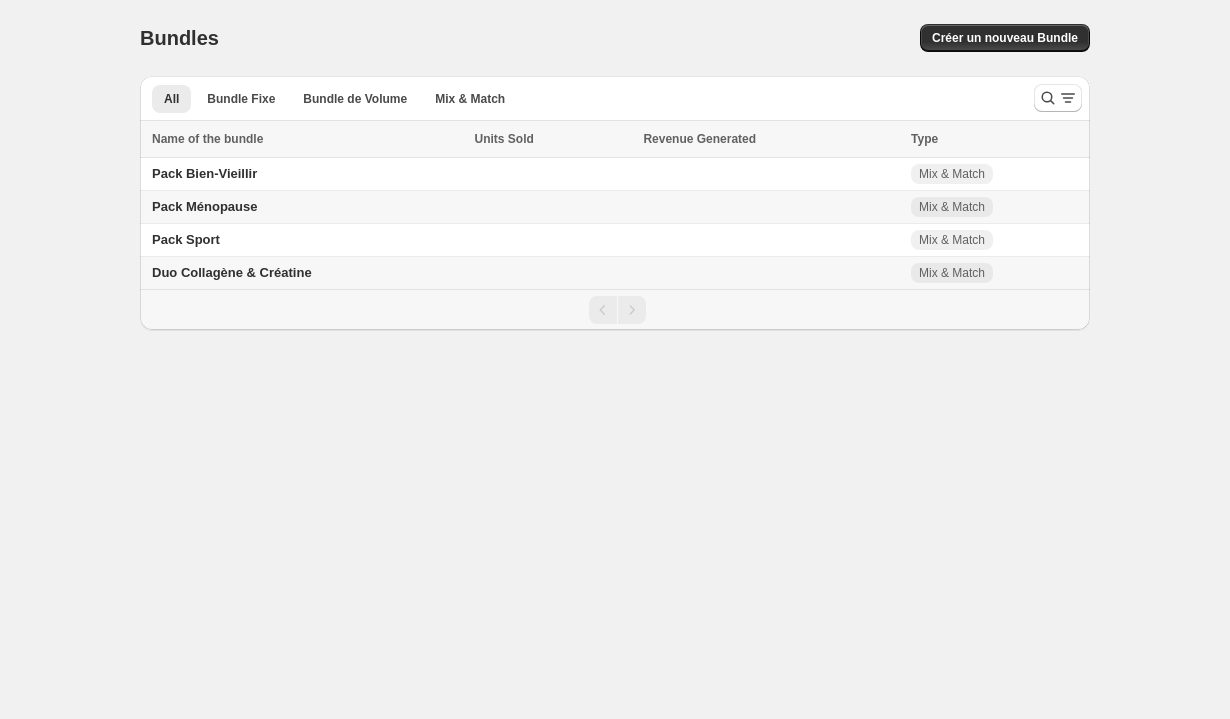 scroll, scrollTop: 0, scrollLeft: 0, axis: both 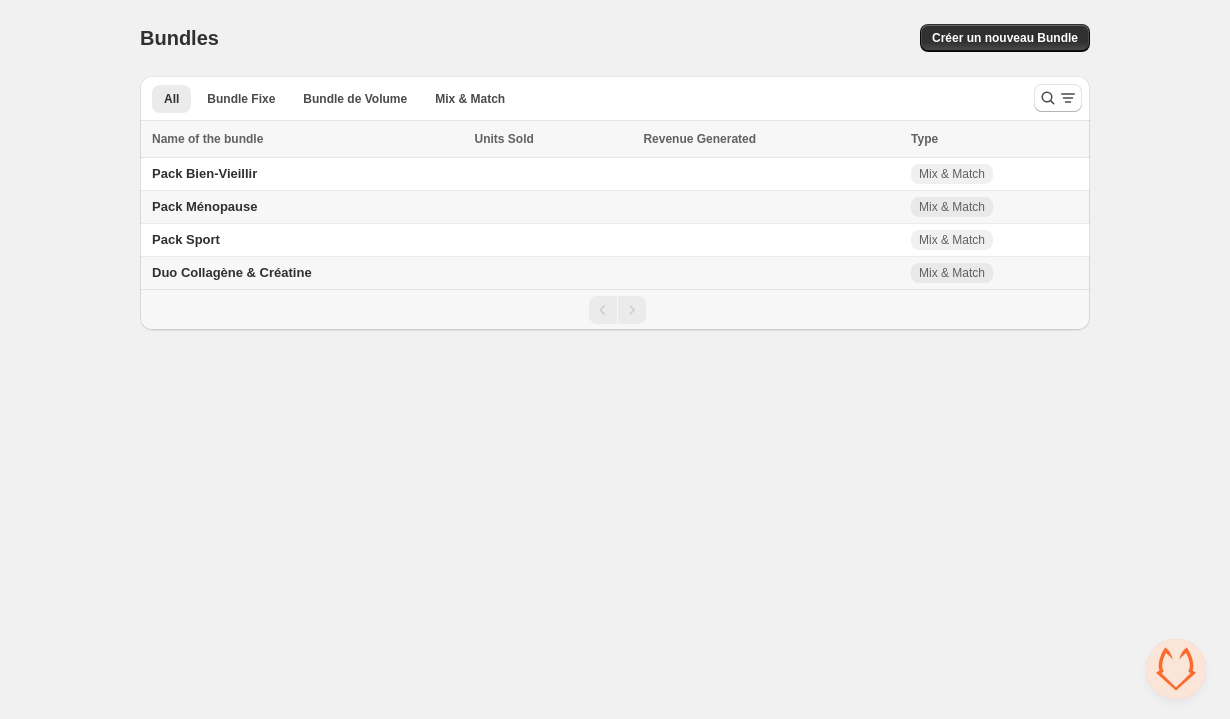 click on "Duo Collagène & Créatine" at bounding box center [304, 273] 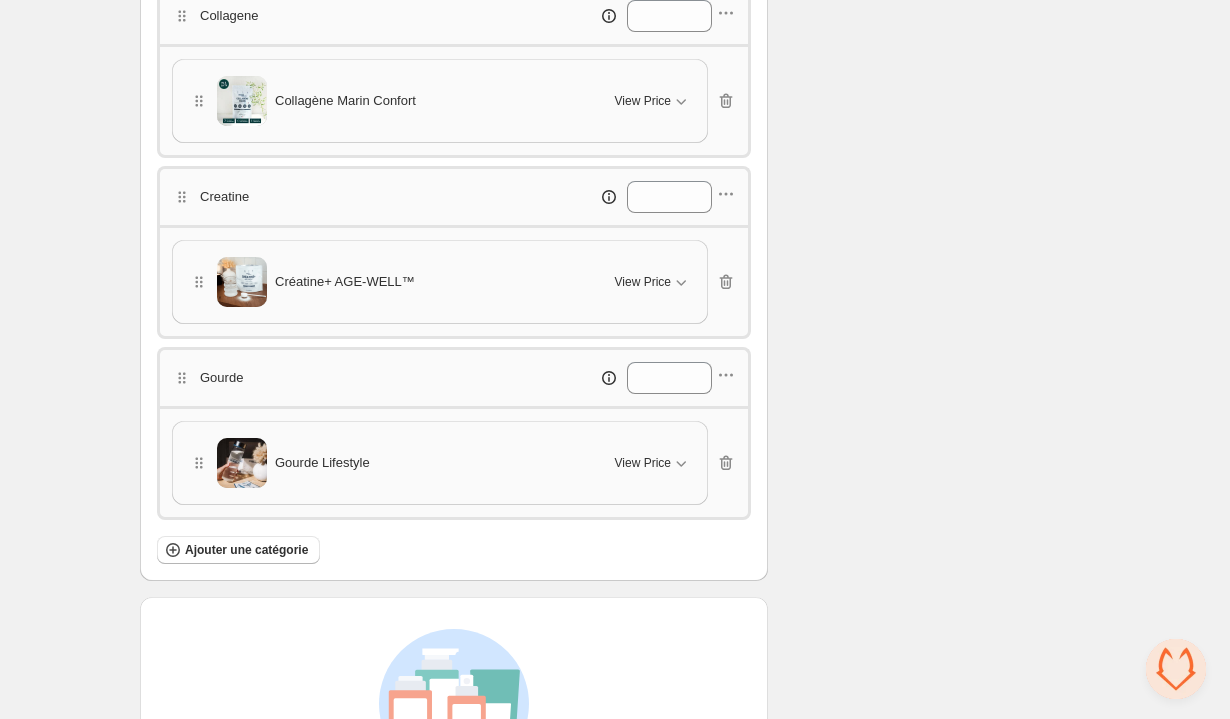 scroll, scrollTop: 806, scrollLeft: 0, axis: vertical 